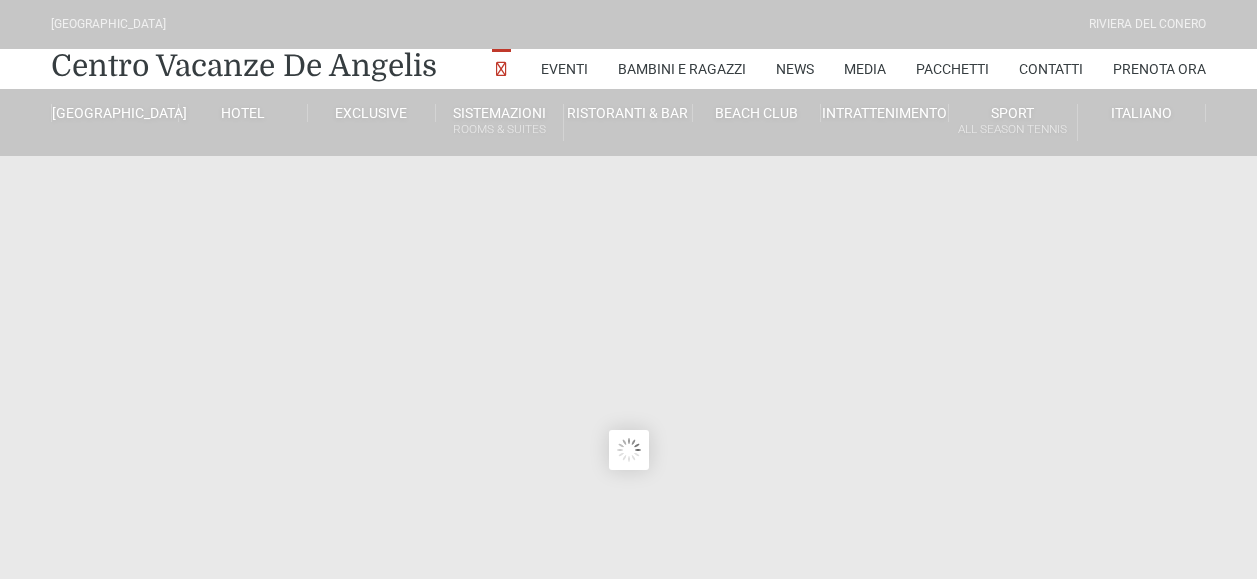 scroll, scrollTop: 0, scrollLeft: 0, axis: both 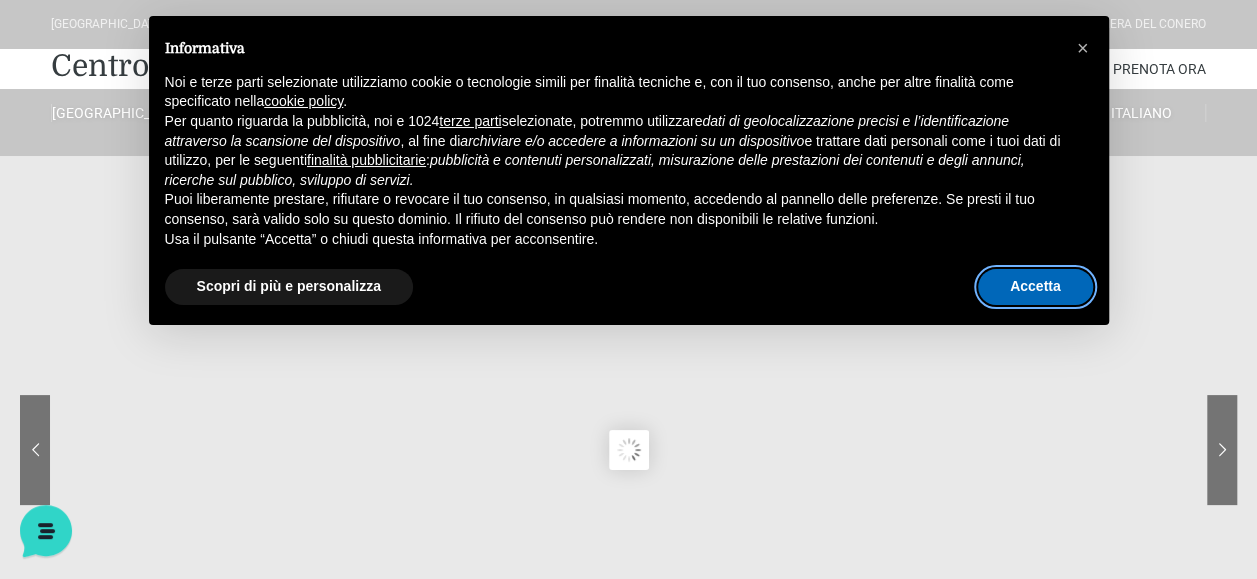 click on "Accetta" at bounding box center (1035, 287) 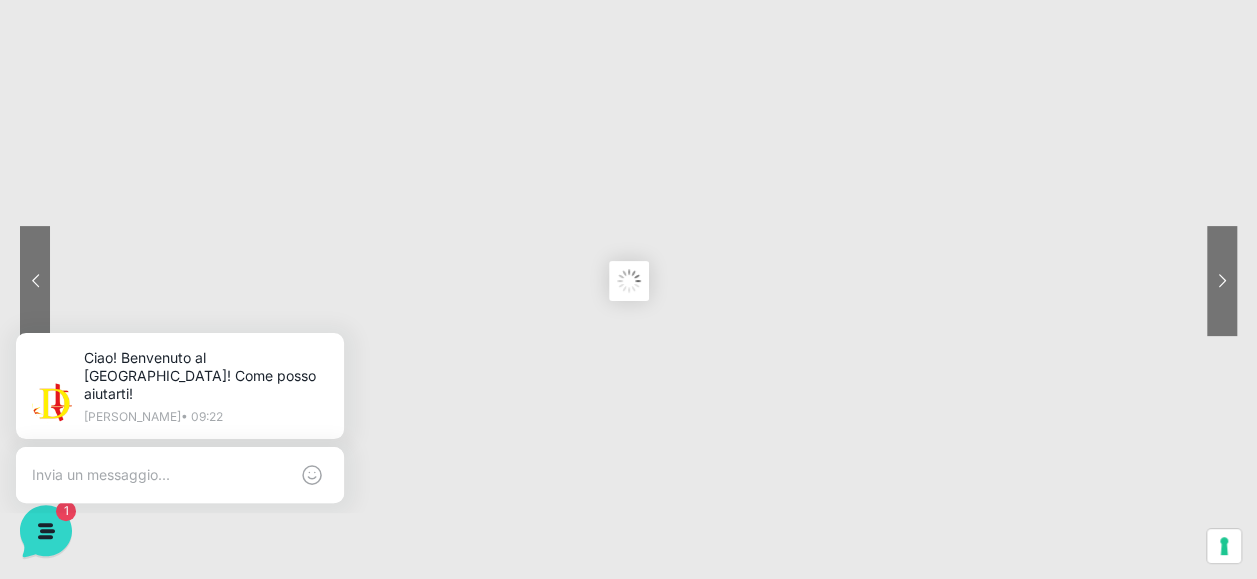 scroll, scrollTop: 200, scrollLeft: 0, axis: vertical 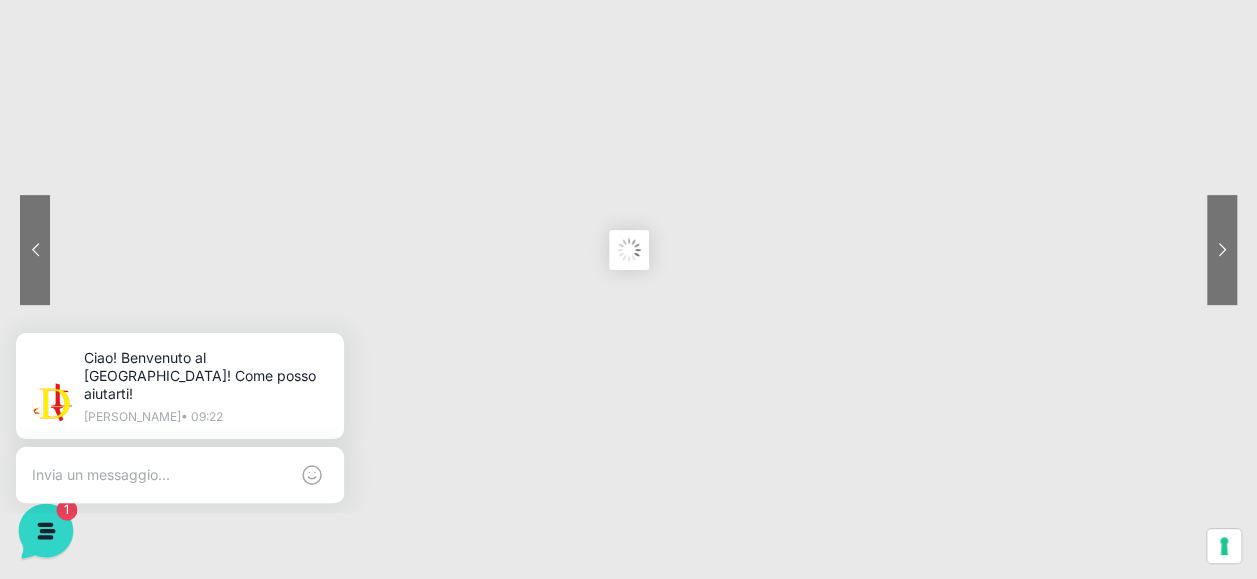 click 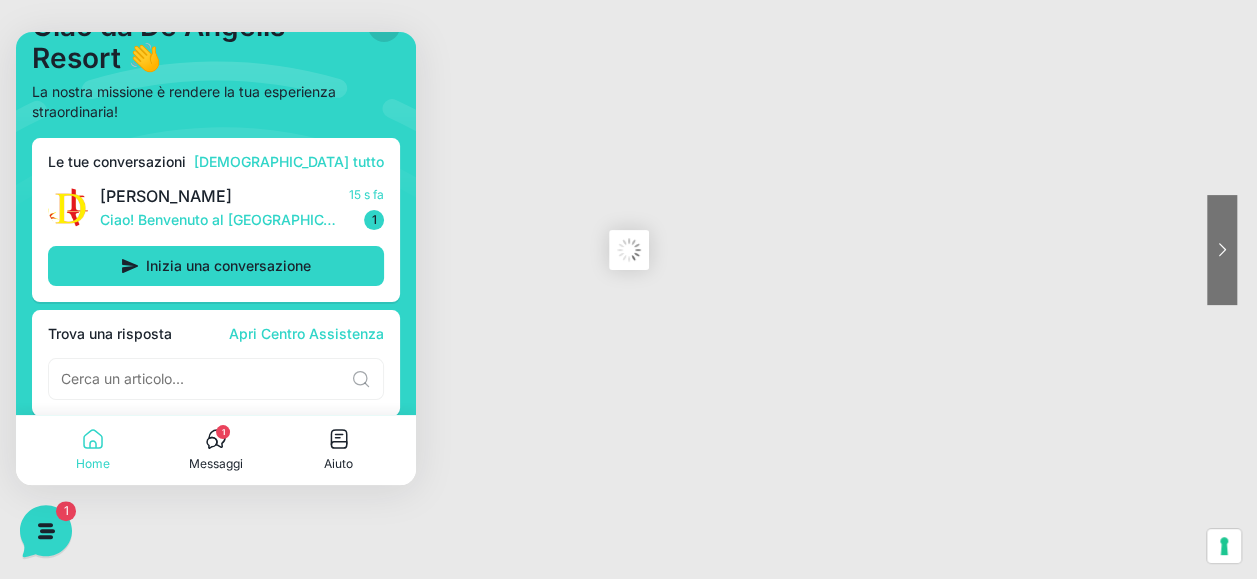 scroll, scrollTop: 54, scrollLeft: 0, axis: vertical 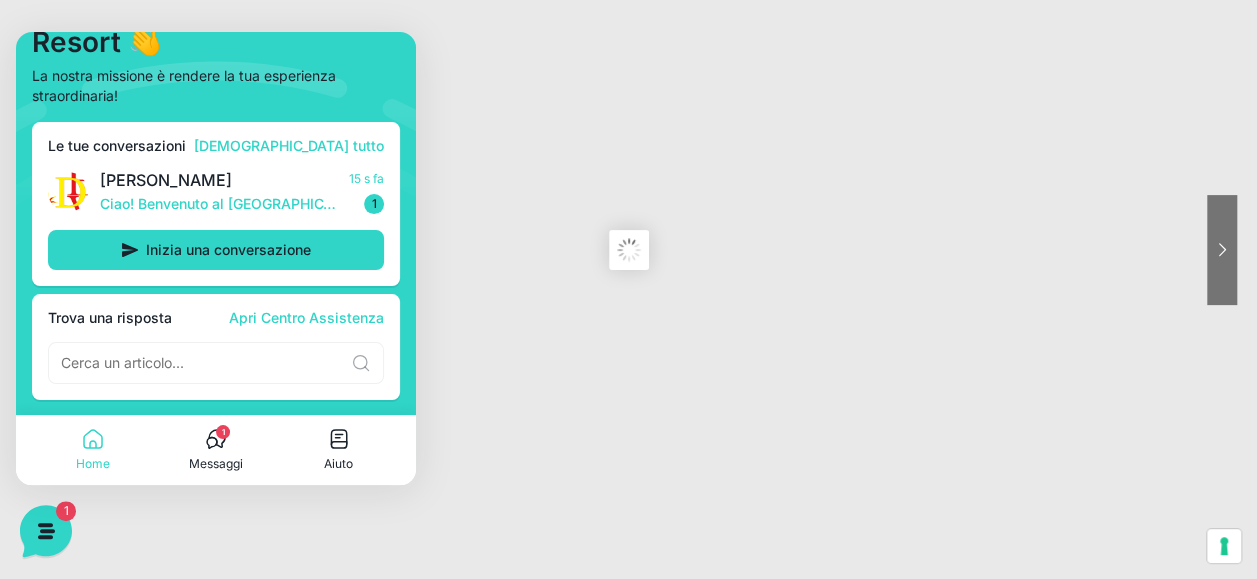 click 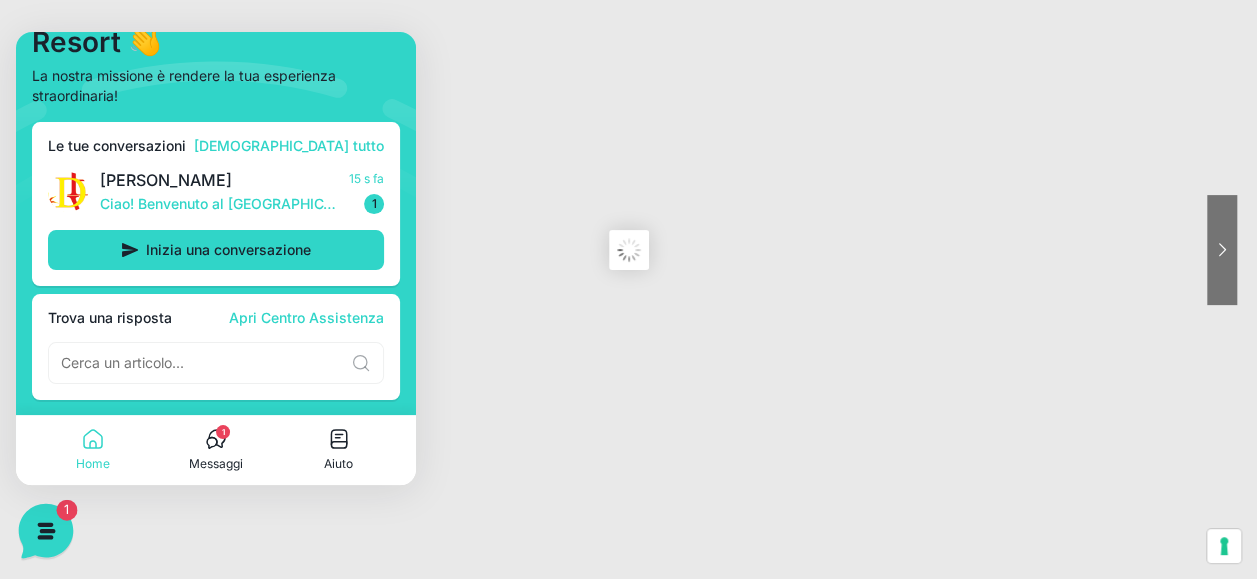 click 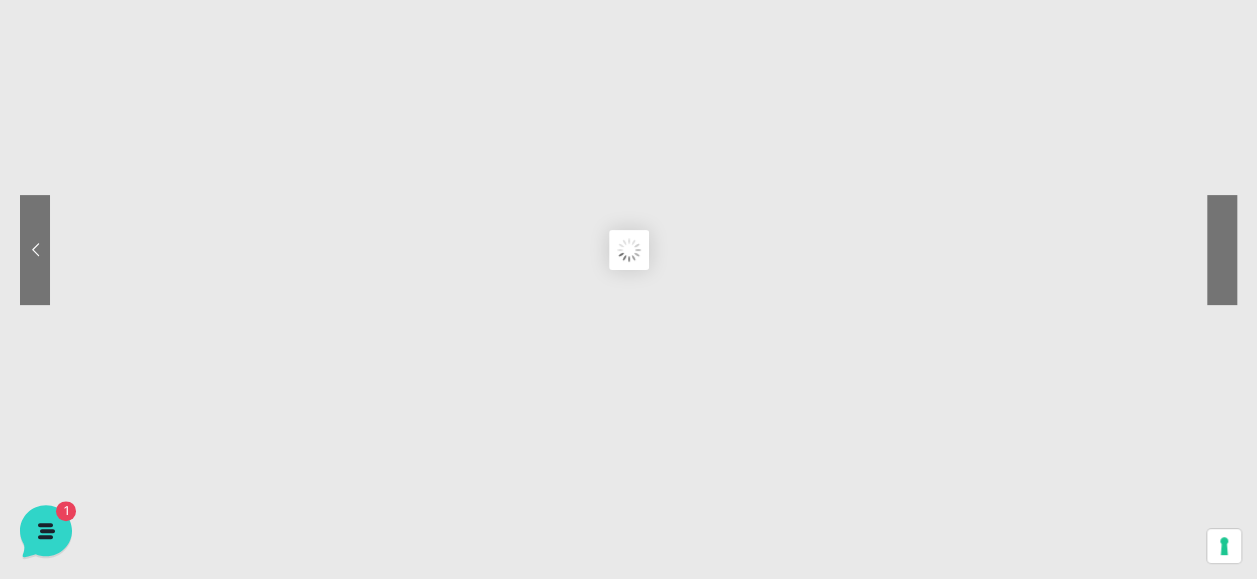 click 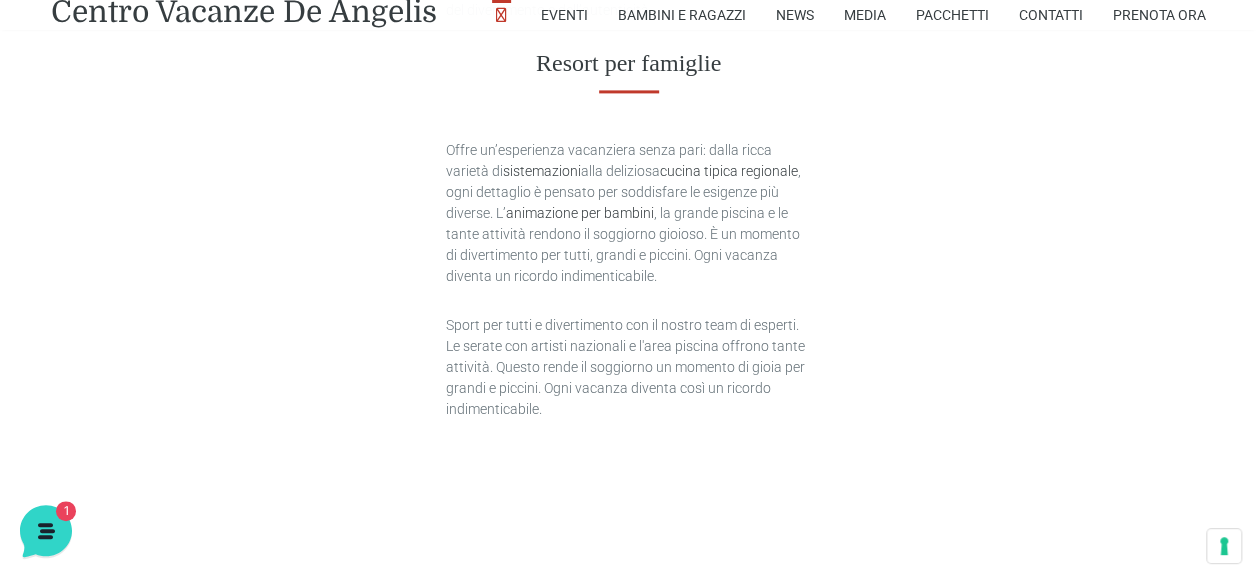 scroll, scrollTop: 1380, scrollLeft: 0, axis: vertical 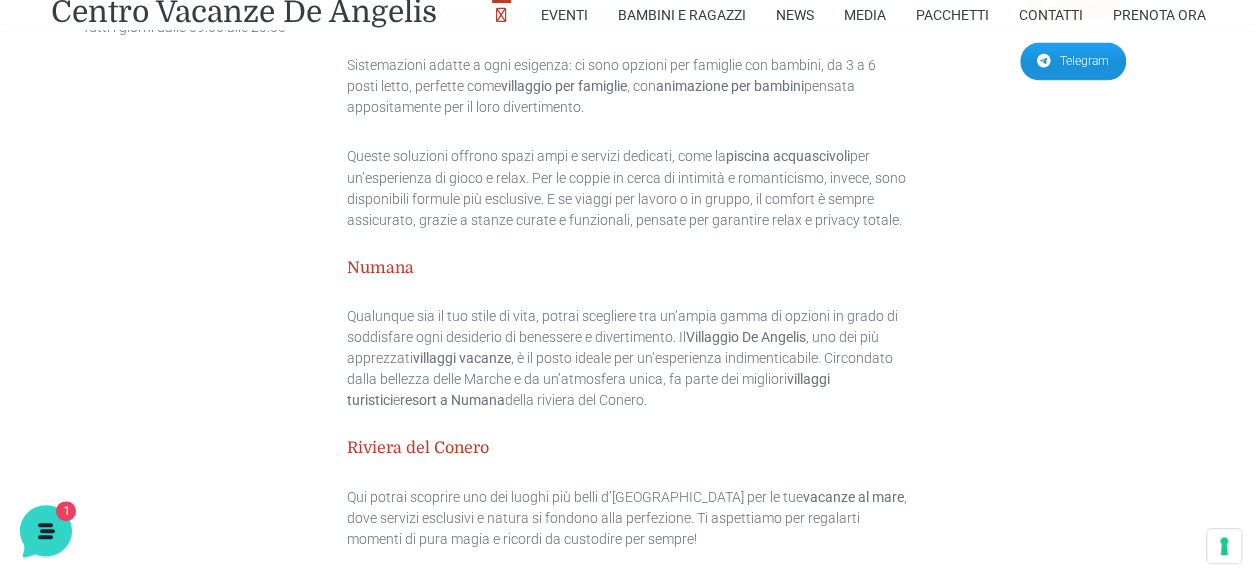 click on "Tante tipologie diverse Relax e Privacy
Scopri la destinazione ideale per le tue  vacanze al mare in Italia  nelle Marche, nel cuore della  Riviera del Conero , al  De Angelis Resort , situato nella splendida Numana. Questo  vacanze resort  è parte del rinomato  Centro Vacanze De Angelis , uno dei migliori  villaggi 4 stelle  della riviera.
Sistemazioni adatte a ogni esigenza: ci sono opzioni per famiglie con bambini, da 3 a 6 posti letto, perfette come  villaggio per famiglie , con  animazione per bambini  pensata appositamente per il loro divertimento.
Queste soluzioni offrono spazi ampi e servizi dedicati, come la  piscina acquascivoli  per un’esperienza di gioco e relax. Per le coppie in cerca di intimità e romanticismo, invece, sono disponibili formule più esclusive. E se viaggi per lavoro o in gruppo, il comfort è sempre assicurato, grazie a stanze curate e funzionali, pensate per garantire relax e privacy totale.
Numana
Villaggio De Angelis , uno dei più apprezzati   e" at bounding box center (628, 205) 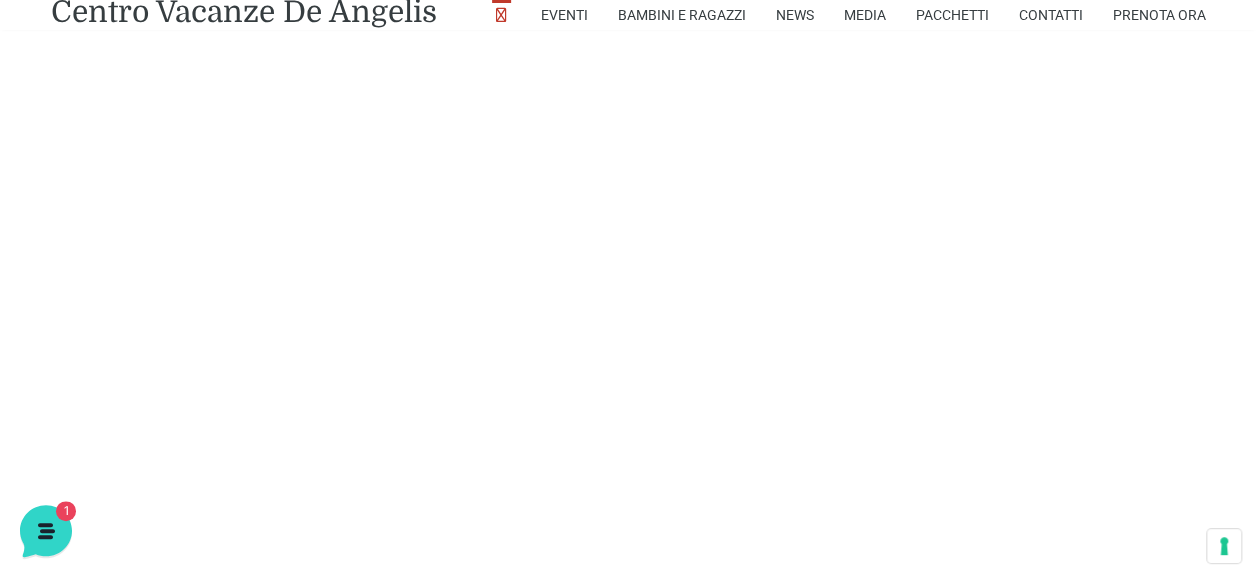 scroll, scrollTop: 4480, scrollLeft: 0, axis: vertical 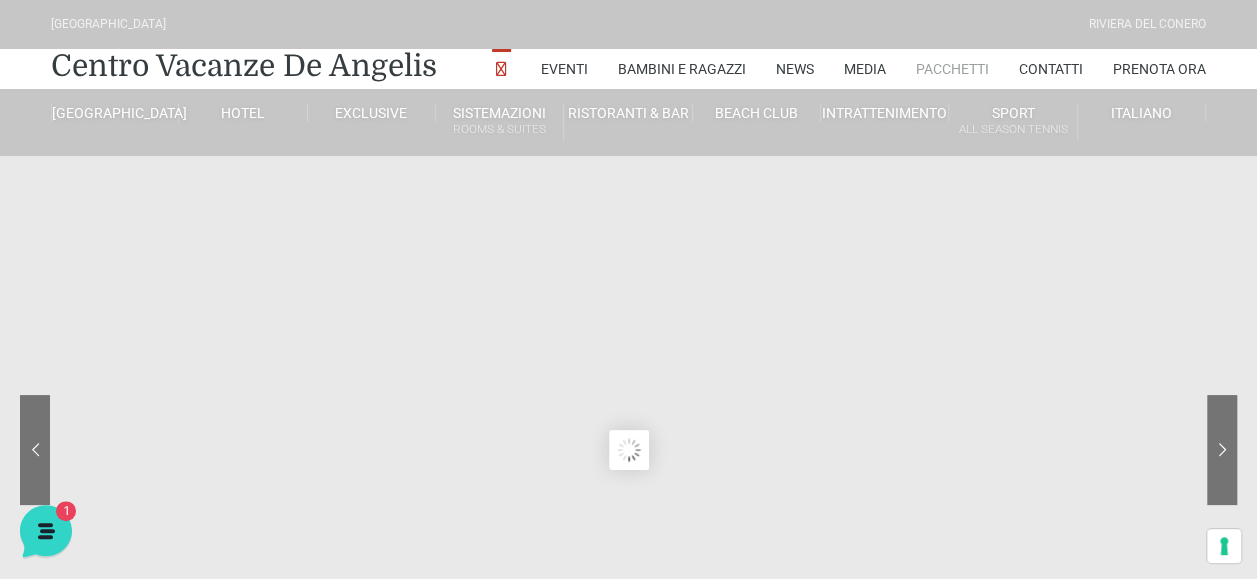 click on "Pacchetti" at bounding box center (952, 69) 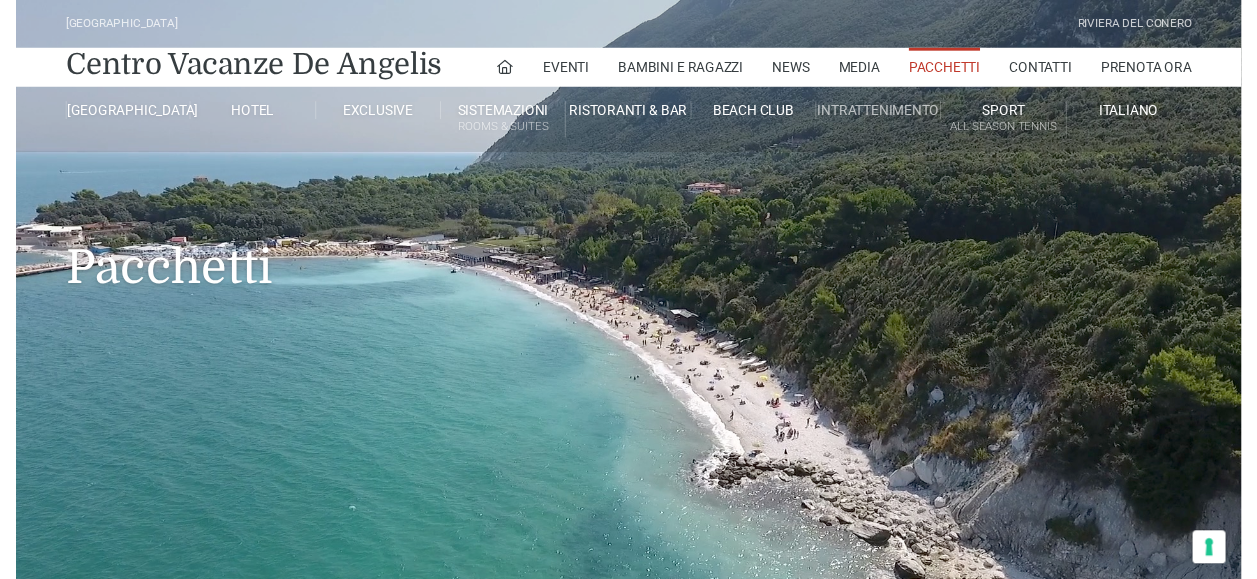 scroll, scrollTop: 0, scrollLeft: 0, axis: both 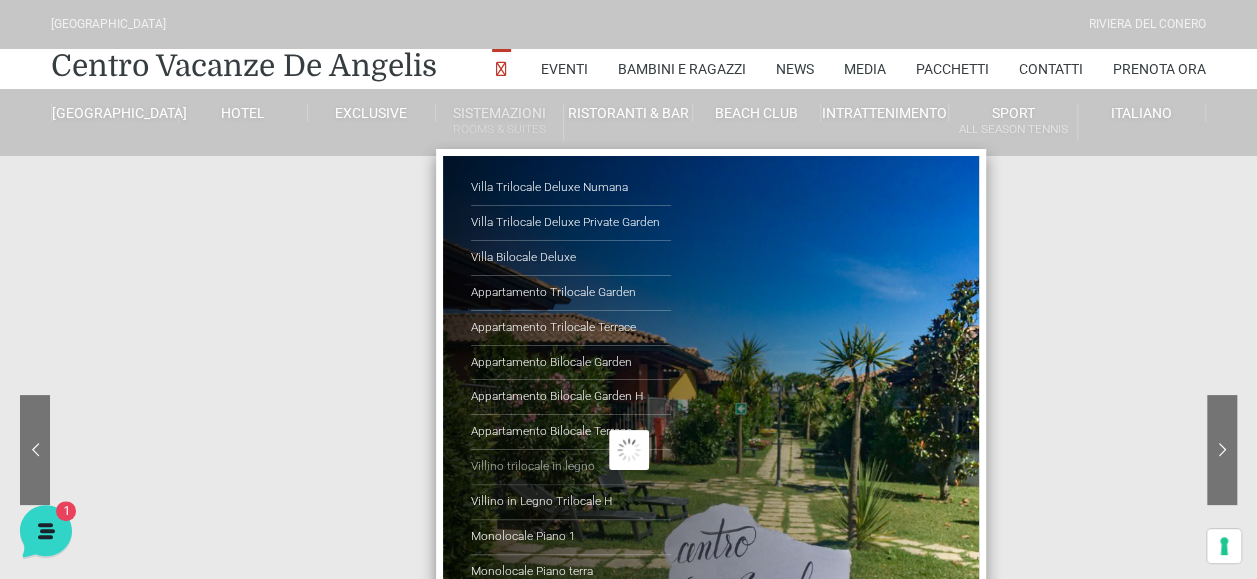 click on "Villino trilocale in legno" at bounding box center (571, 467) 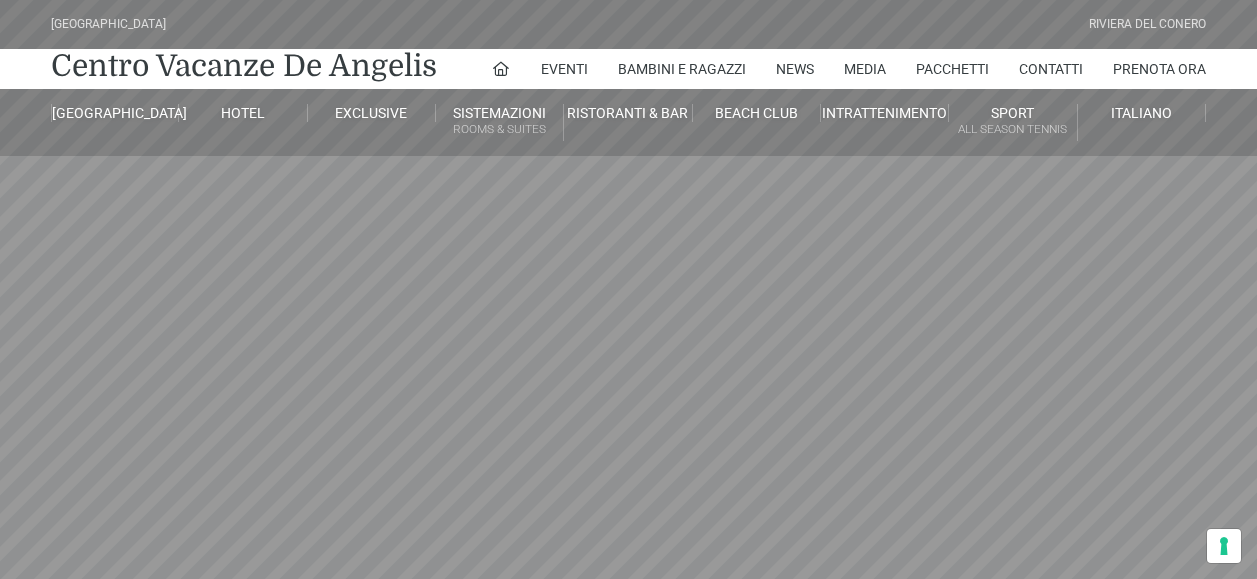 scroll, scrollTop: 0, scrollLeft: 0, axis: both 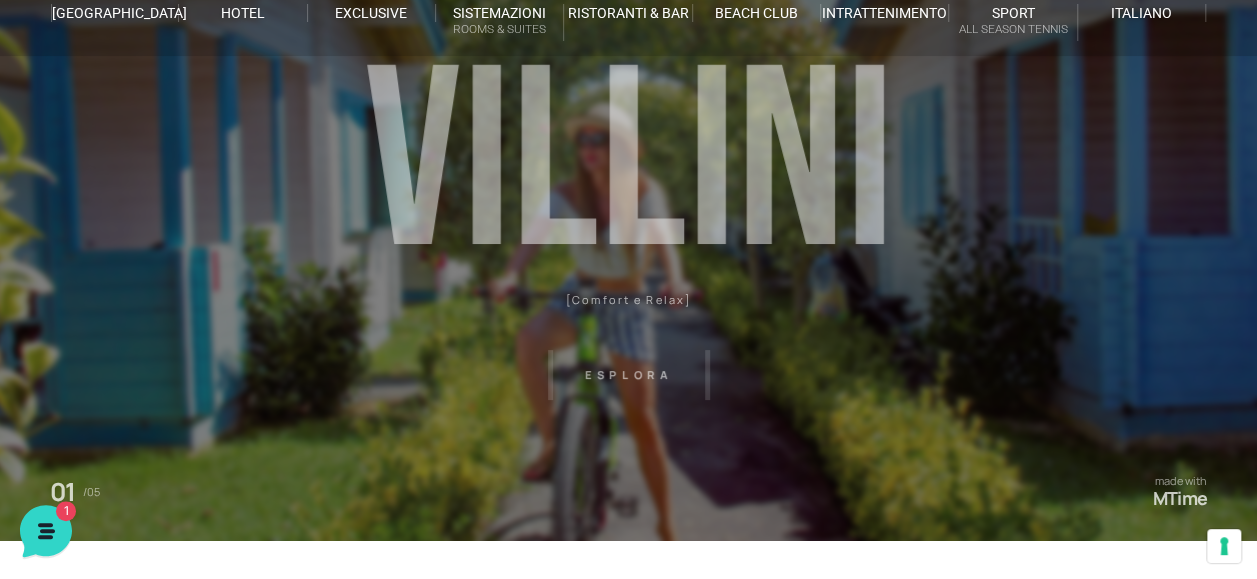 drag, startPoint x: 644, startPoint y: 374, endPoint x: 628, endPoint y: 378, distance: 16.492422 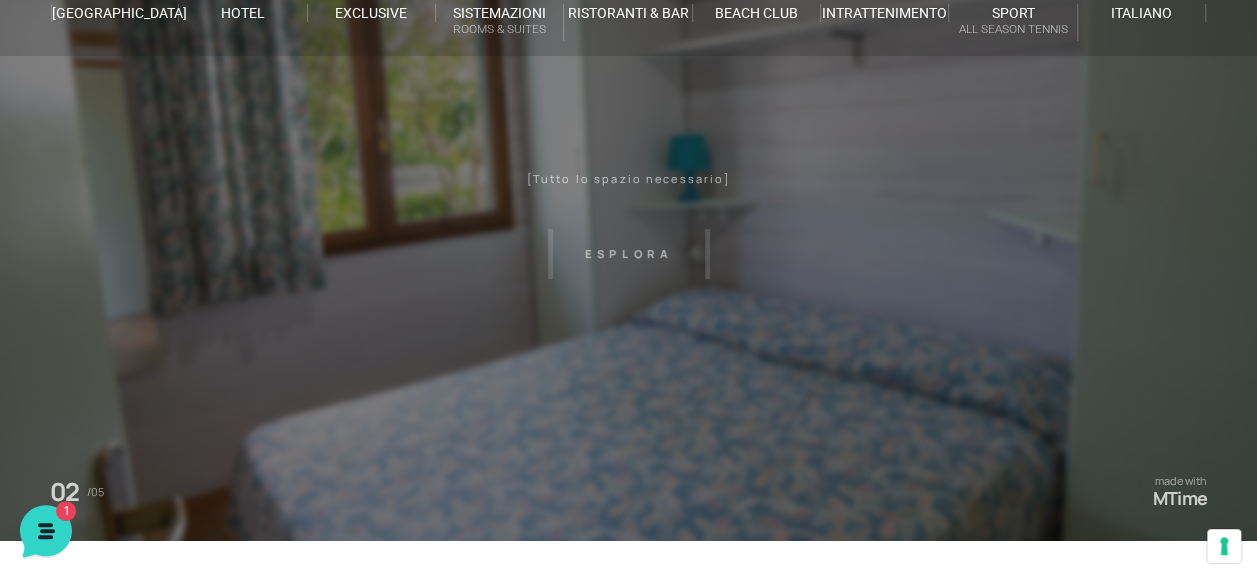 click on "Villaggio Hotel Resort
Riviera Del Conero
Centro Vacanze De Angelis
Eventi
Miss Italia
Cerimonie
Team building
Bambini e Ragazzi
Holly Beach Club
Holly Teeny Club
Holly Young Club
Piscine
Iscrizioni Holly Club
News
Media
Pacchetti
Contatti
Prenota Ora
De Angelis Resort
Parco Piscine
Oasi Naturale
Cappellina
Sala Convegni
Le Marche
Store
Concierge
Colonnina Ricarica
Mappa del Villaggio
Hotel
Suite Prestige
Camera Prestige
Camera Suite H
Sala Meeting
Exclusive
Villa Luxury
Dimora Padronale
Villa 601 Alpine
Villa Classic
Bilocale Garden Gold
Sistemazioni Rooms & Suites
Villa Trilocale Deluxe Numana
Villa Trilocale Deluxe Private Garden
Villa Bilocale Deluxe
Appartamento Trilocale Garden" at bounding box center (628, 350) 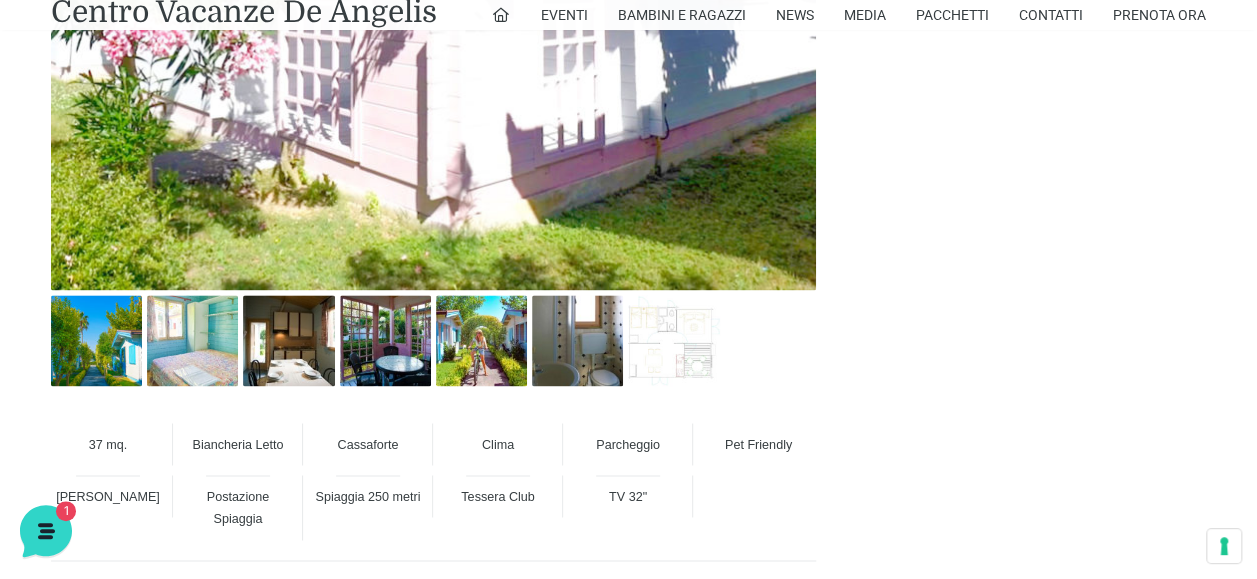 scroll, scrollTop: 1300, scrollLeft: 0, axis: vertical 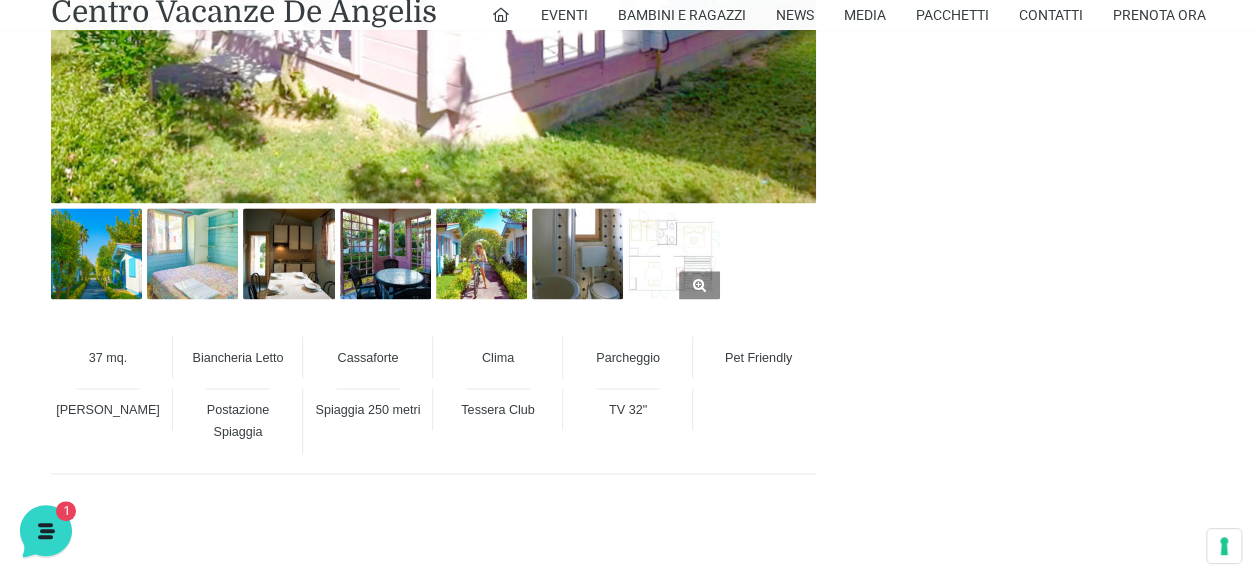 click at bounding box center (673, 253) 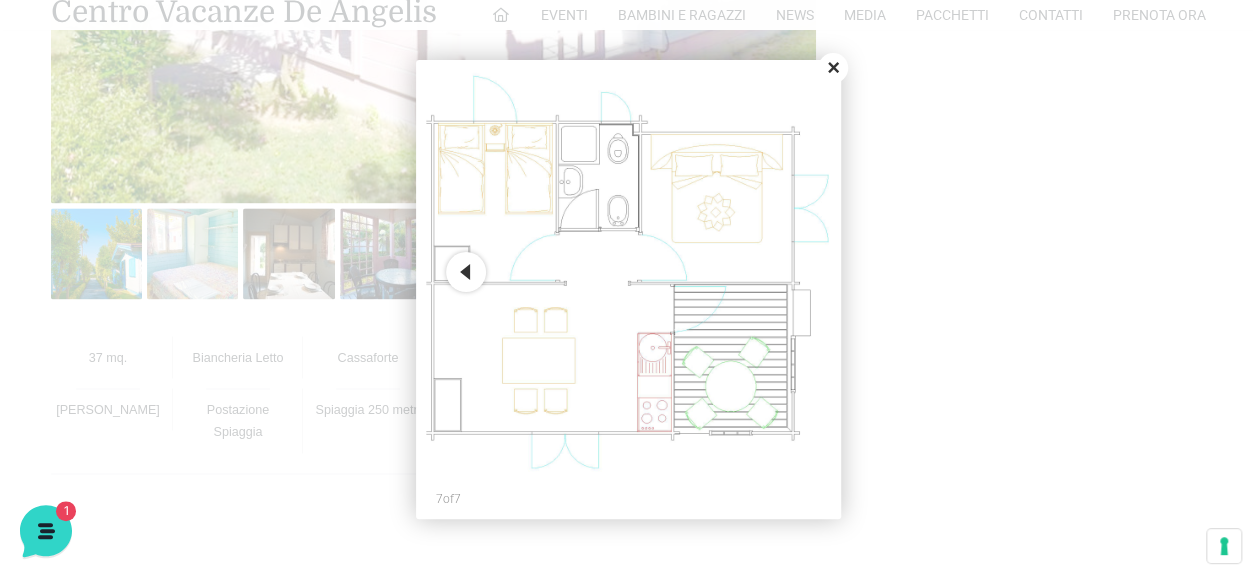 click on "Previous" at bounding box center [466, 272] 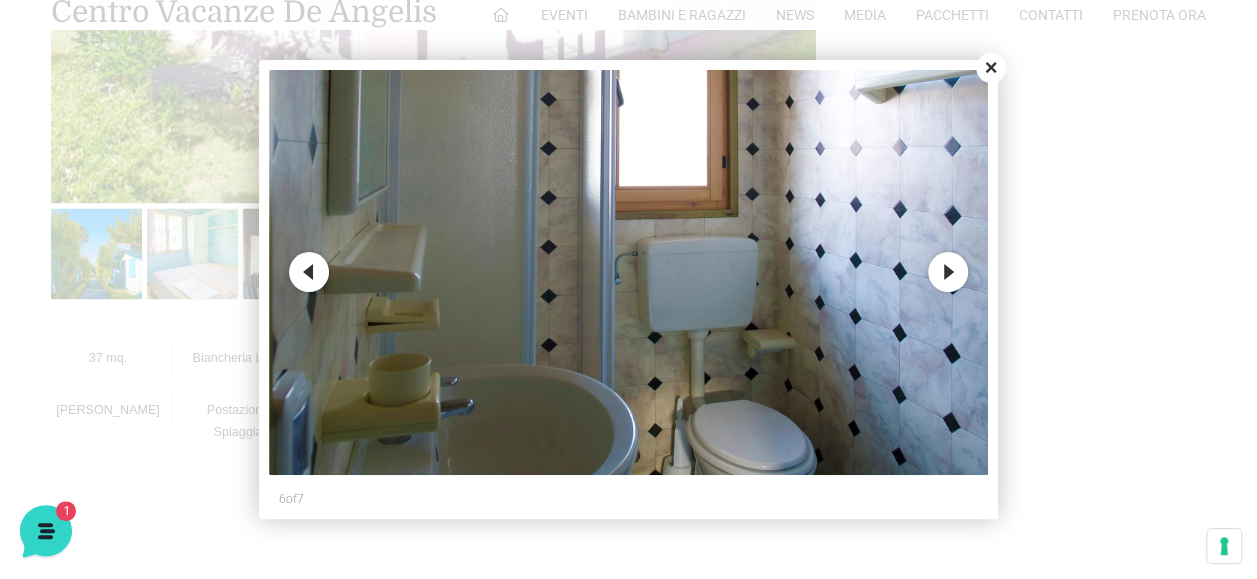 click on "Next" at bounding box center (948, 272) 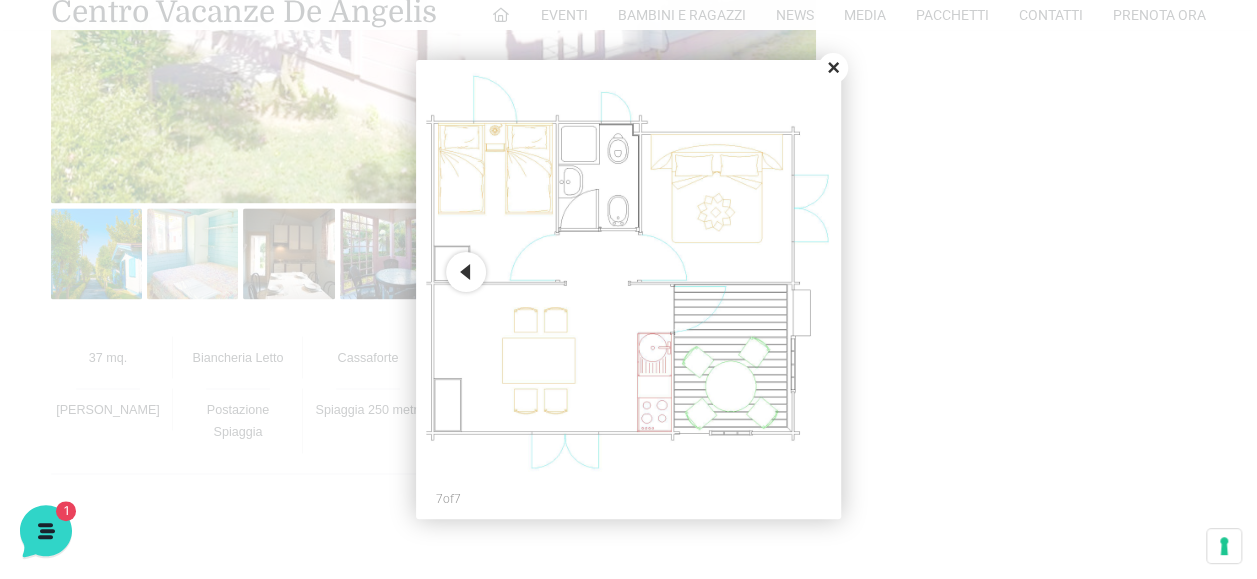 click on "Previous" at bounding box center [466, 272] 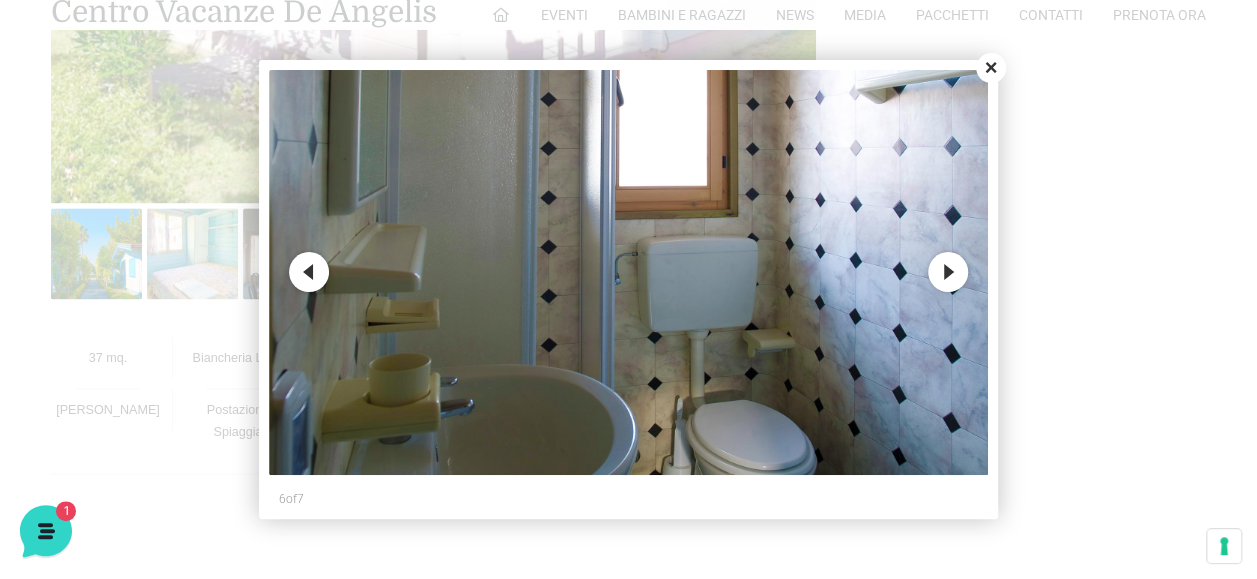 click on "Previous" at bounding box center [309, 272] 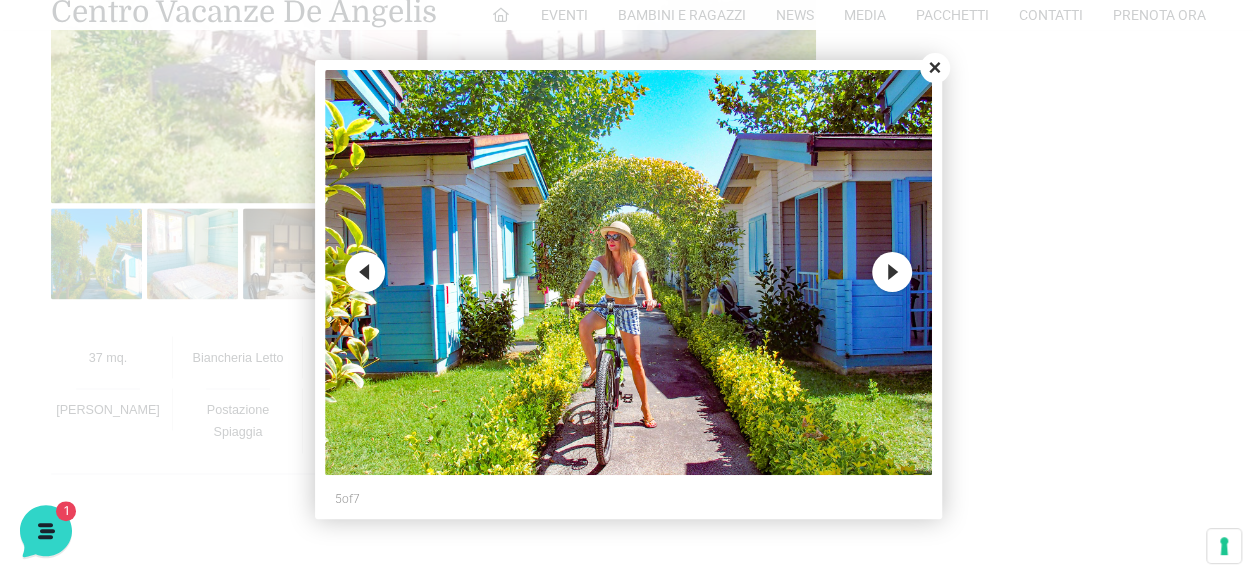 click on "Previous" at bounding box center [365, 272] 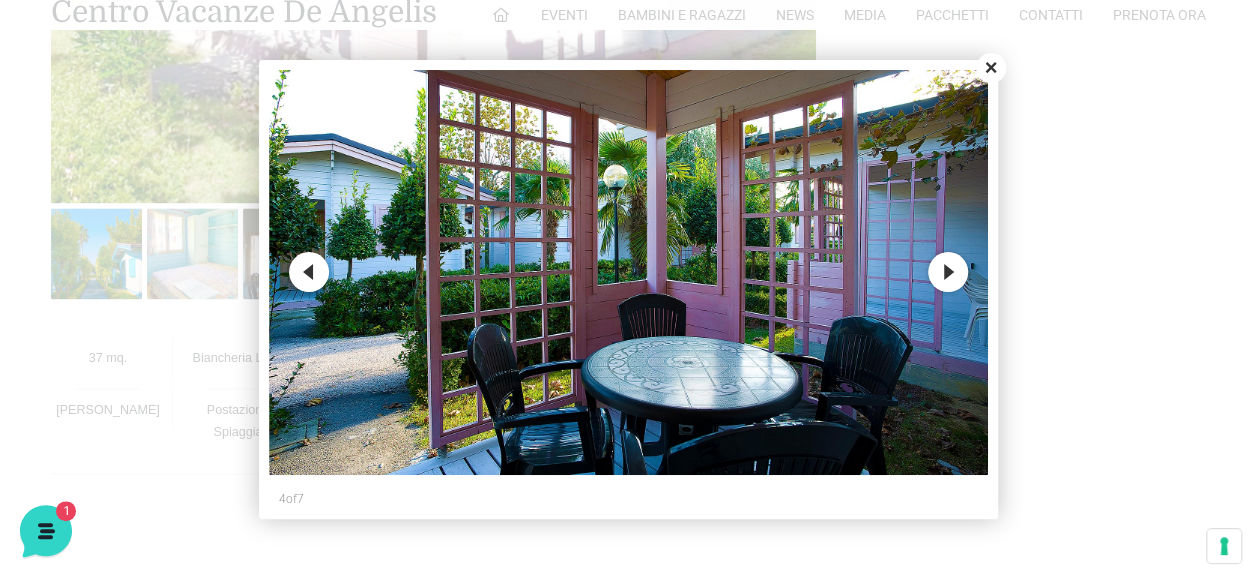 click on "Previous" at bounding box center [309, 272] 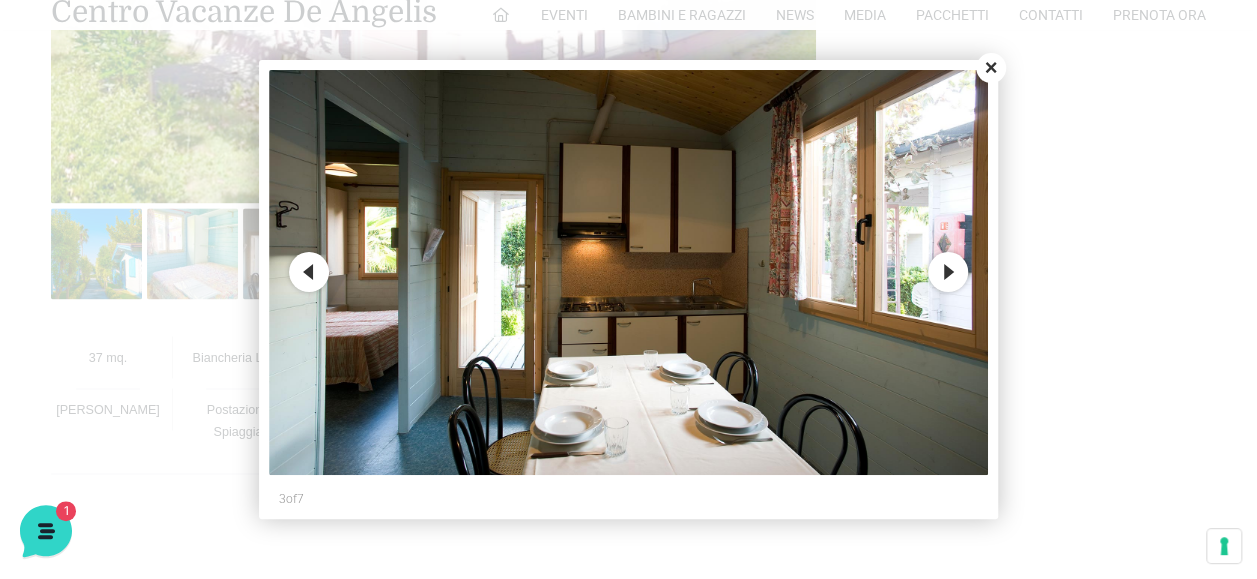 click on "Previous" at bounding box center [309, 272] 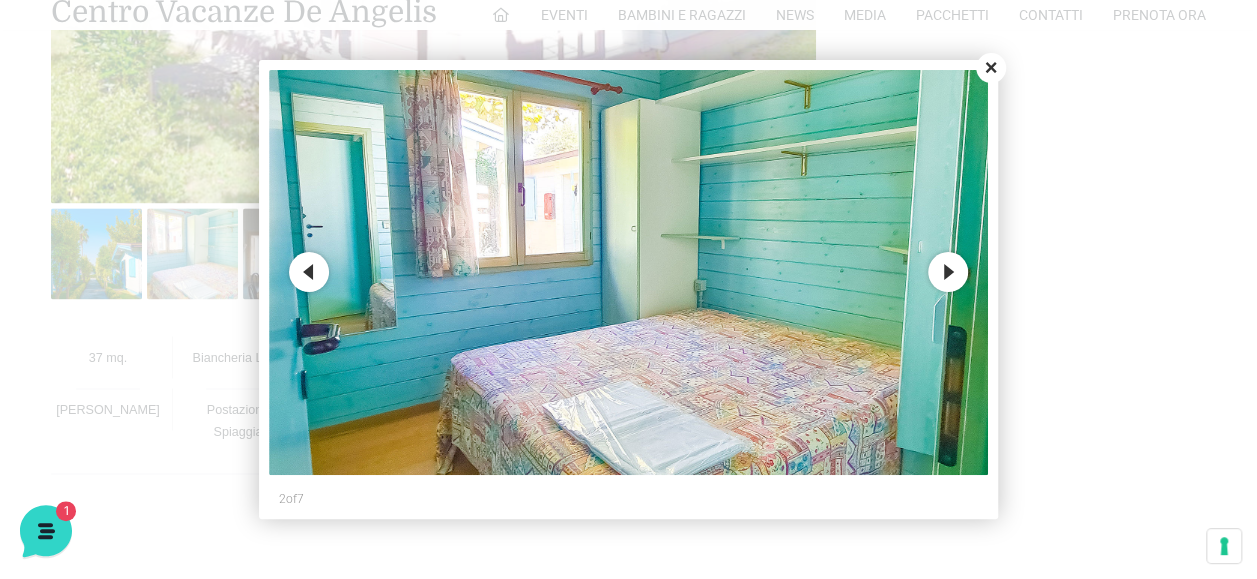 click on "Previous" at bounding box center (309, 272) 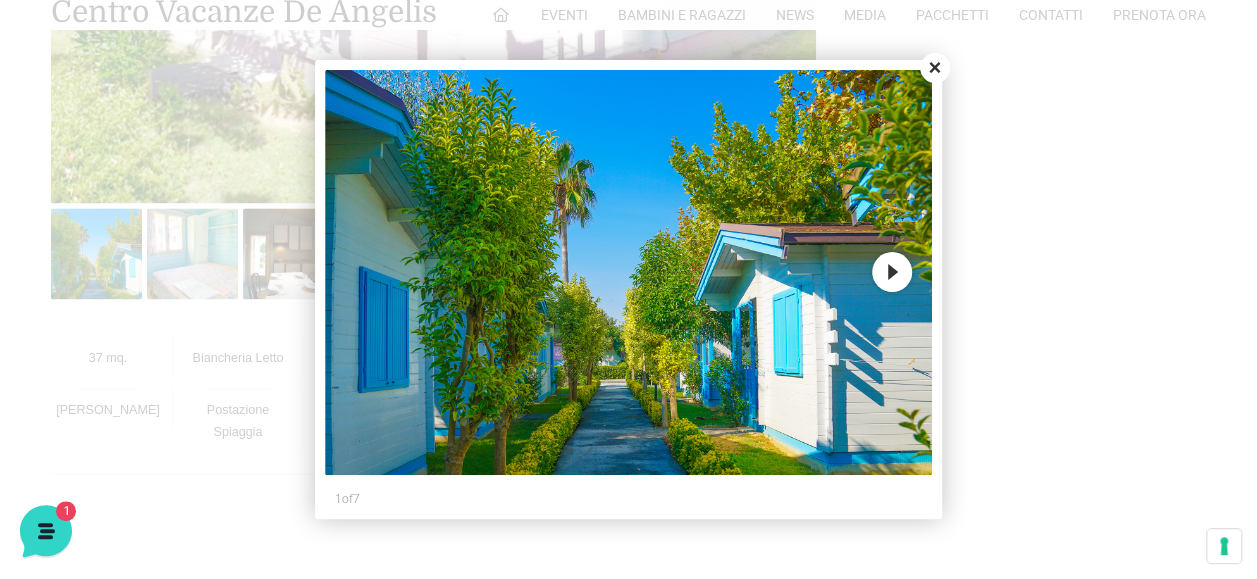 click on "Close" at bounding box center [935, 68] 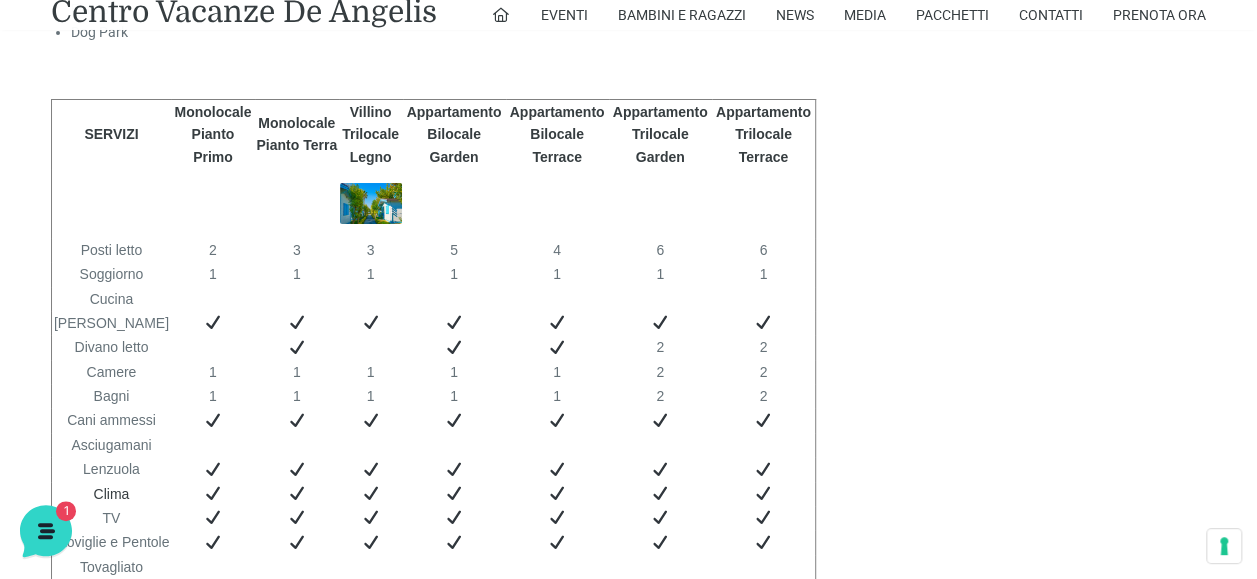 scroll, scrollTop: 3700, scrollLeft: 0, axis: vertical 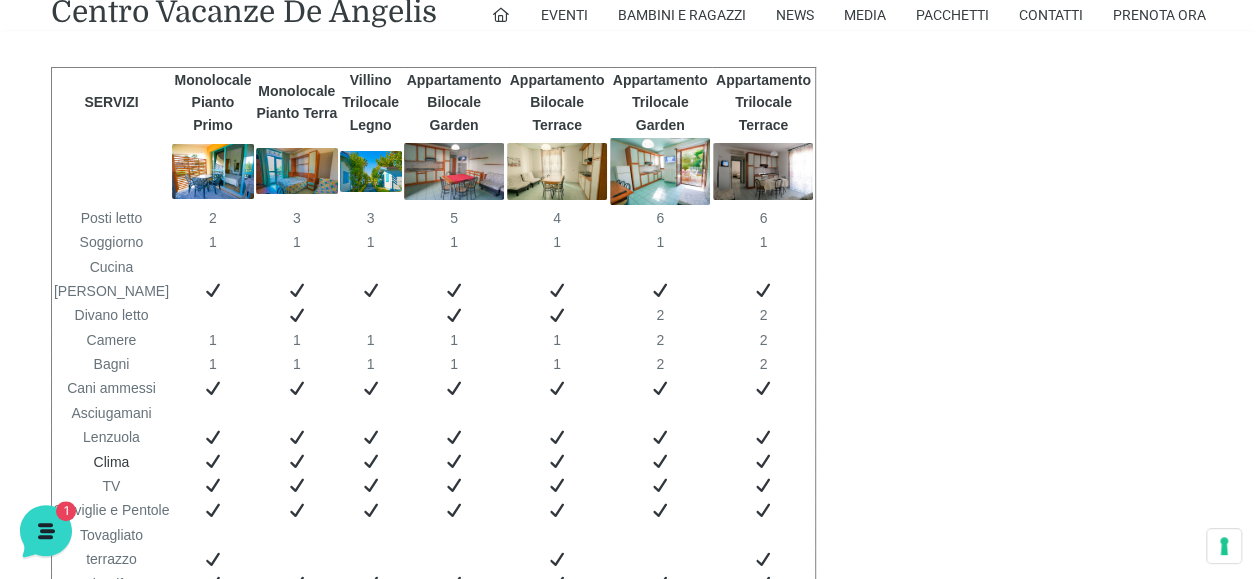click at bounding box center [371, 171] 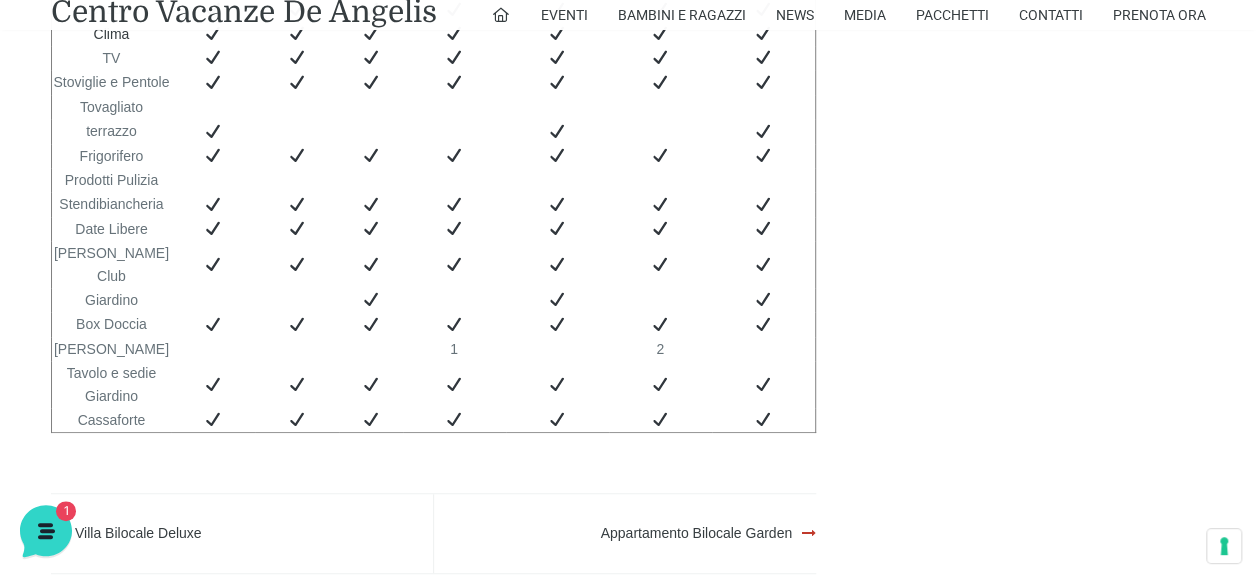 scroll, scrollTop: 4100, scrollLeft: 0, axis: vertical 